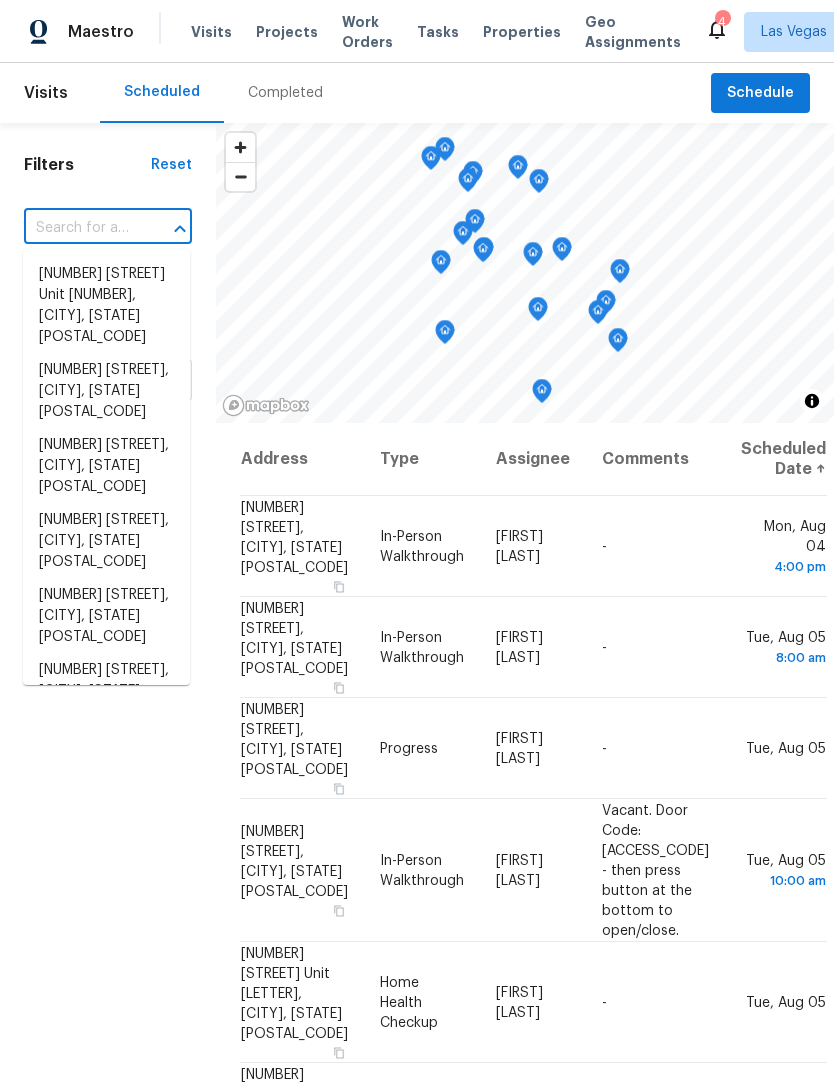 scroll, scrollTop: 0, scrollLeft: 0, axis: both 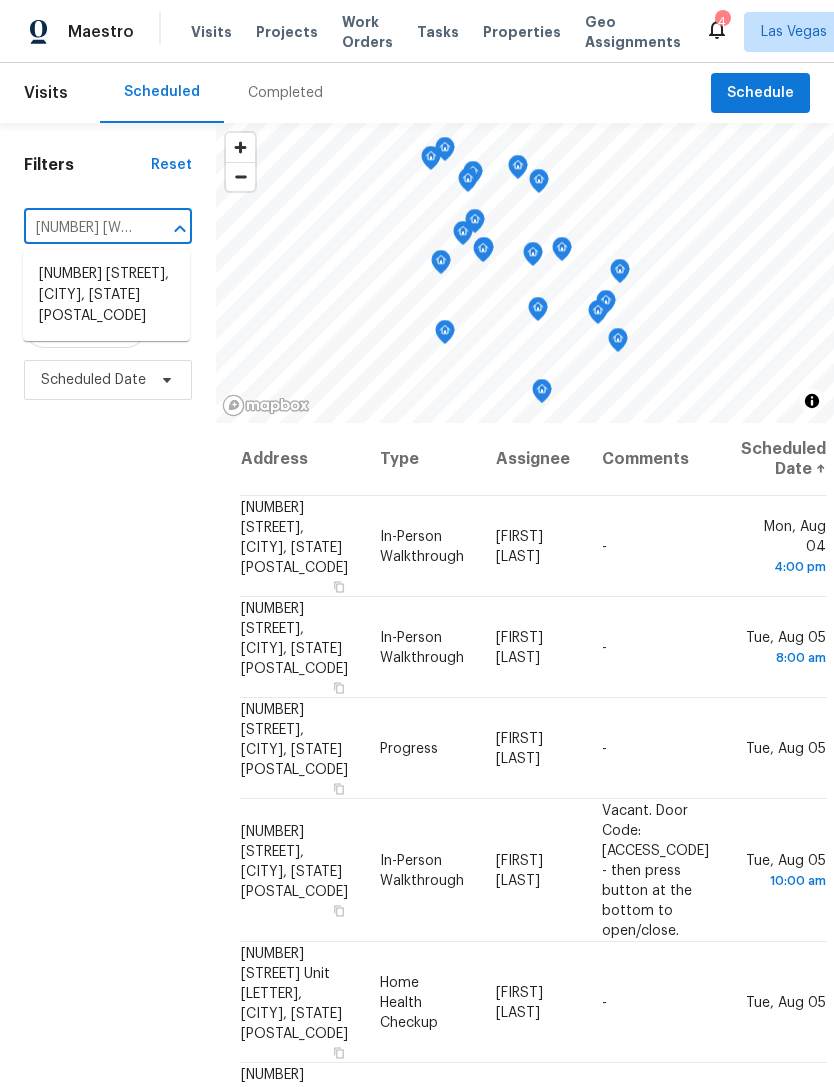 type on "[NUMBER] [WORD]" 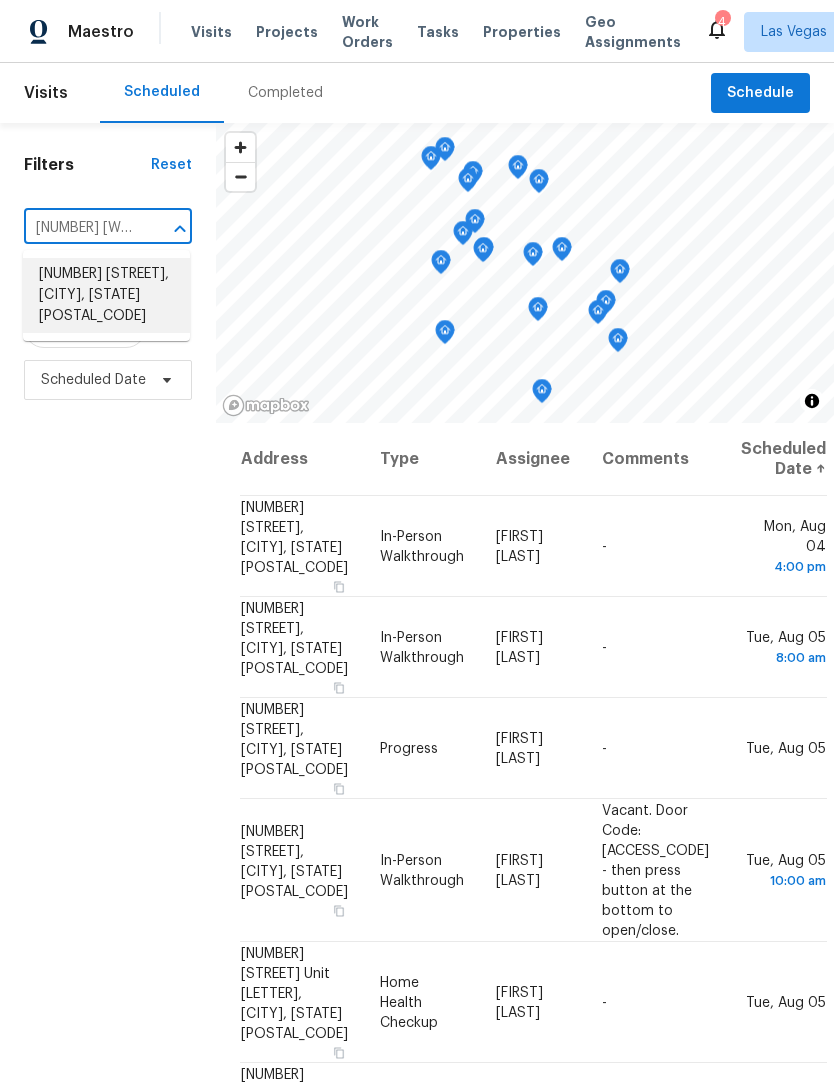 click on "[NUMBER] [STREET], [CITY], [STATE] [POSTAL_CODE]" at bounding box center (106, 295) 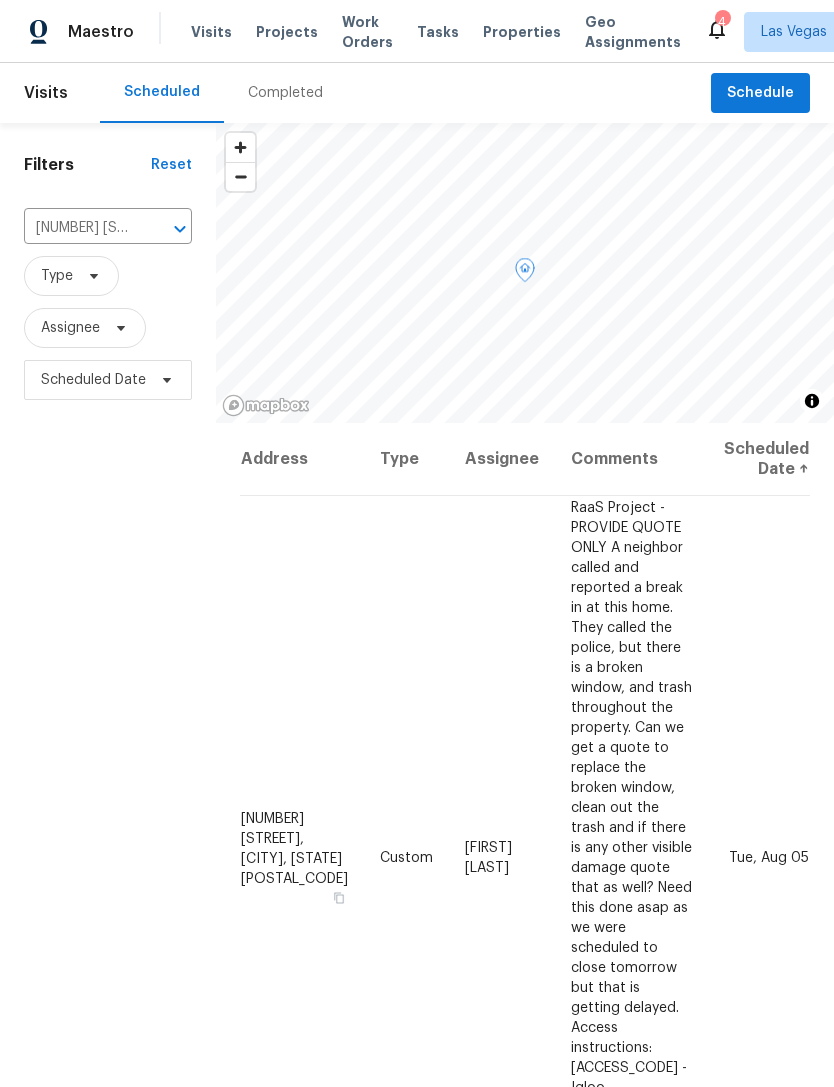 click 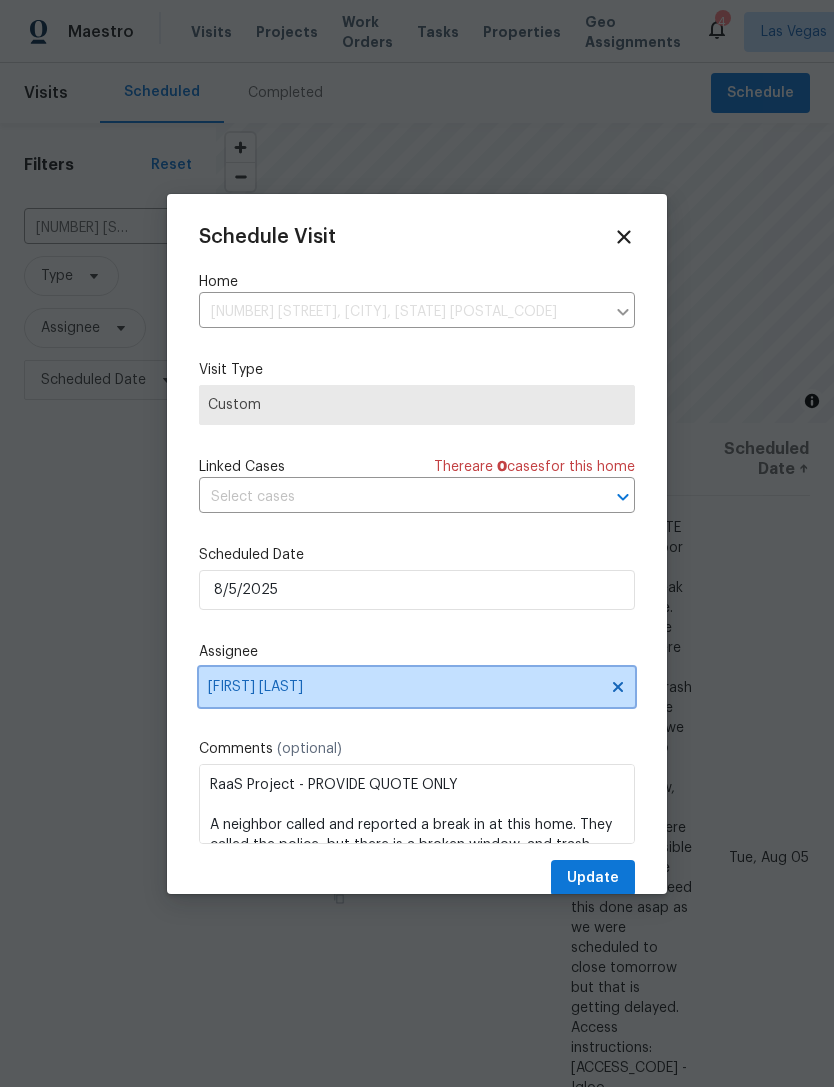 click on "[FIRST] [LAST]" at bounding box center [417, 687] 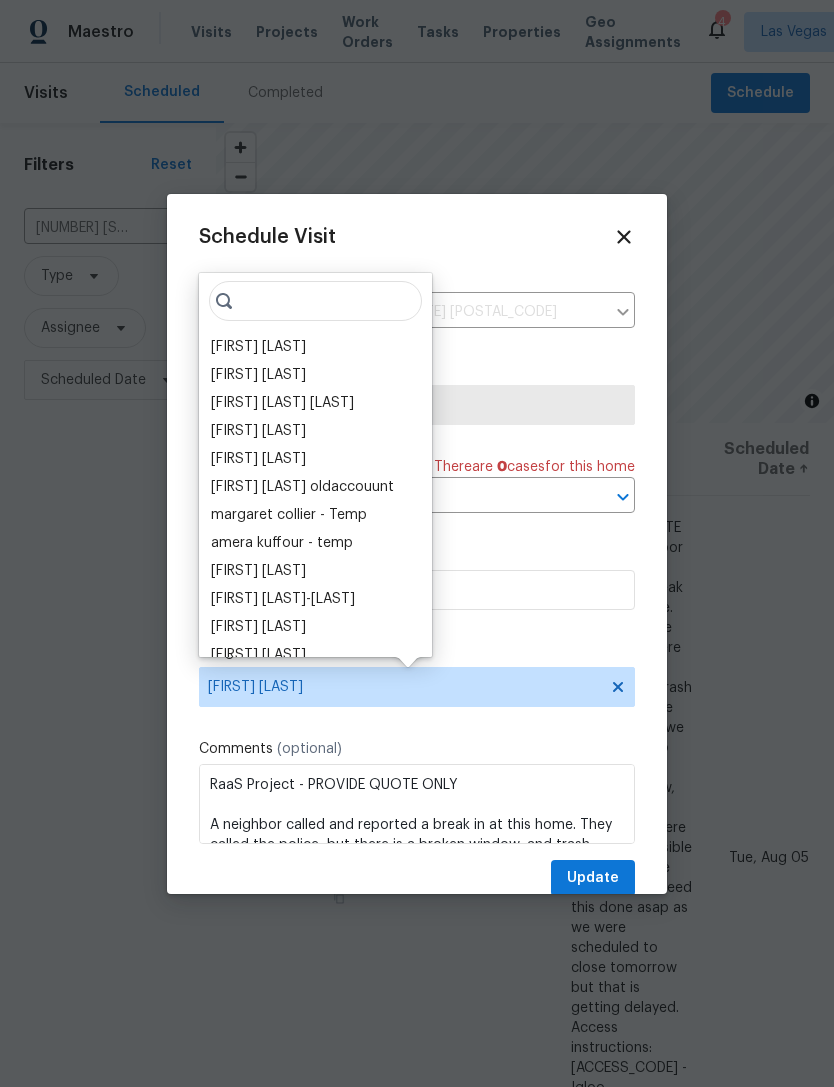 click on "[FIRST] [LAST]" at bounding box center [258, 347] 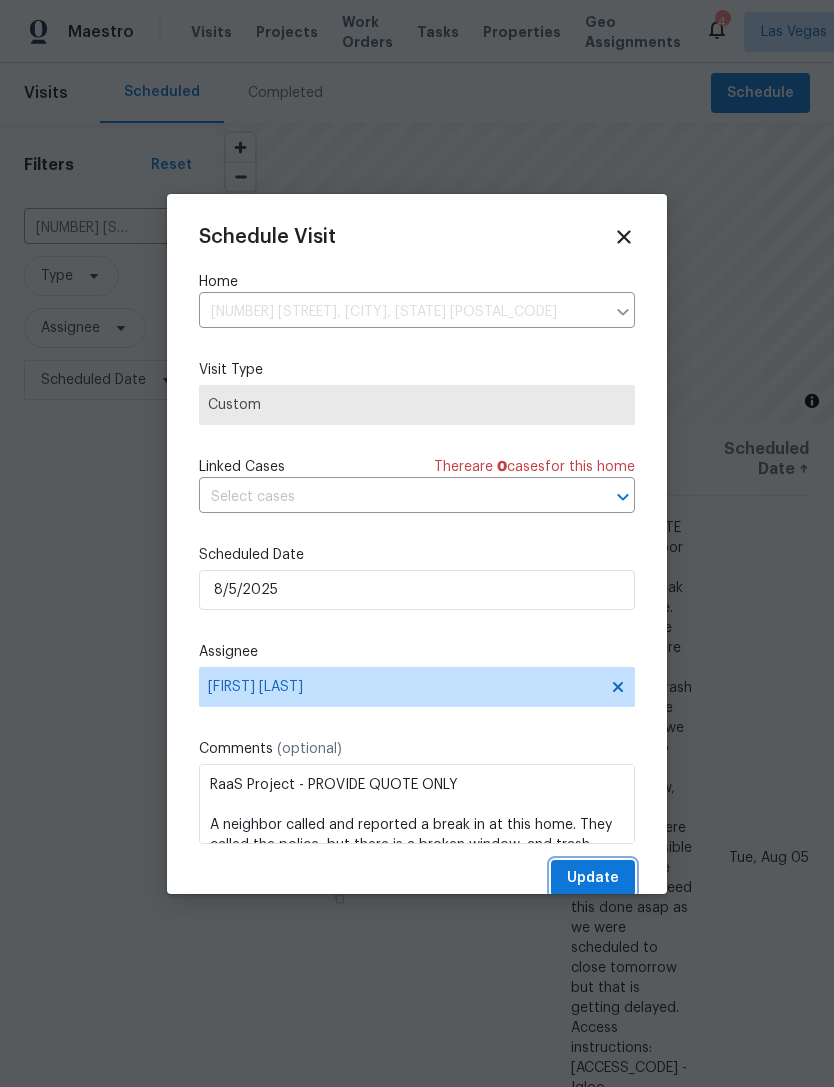 click on "Update" at bounding box center [593, 878] 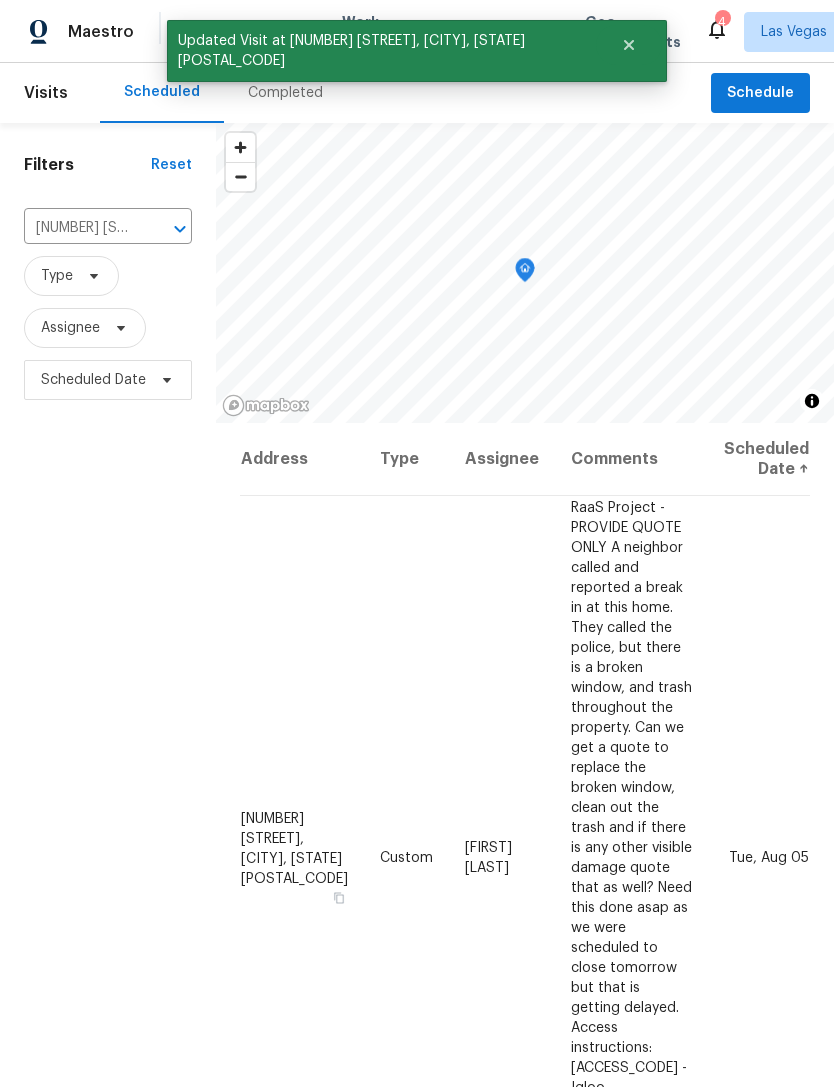 click 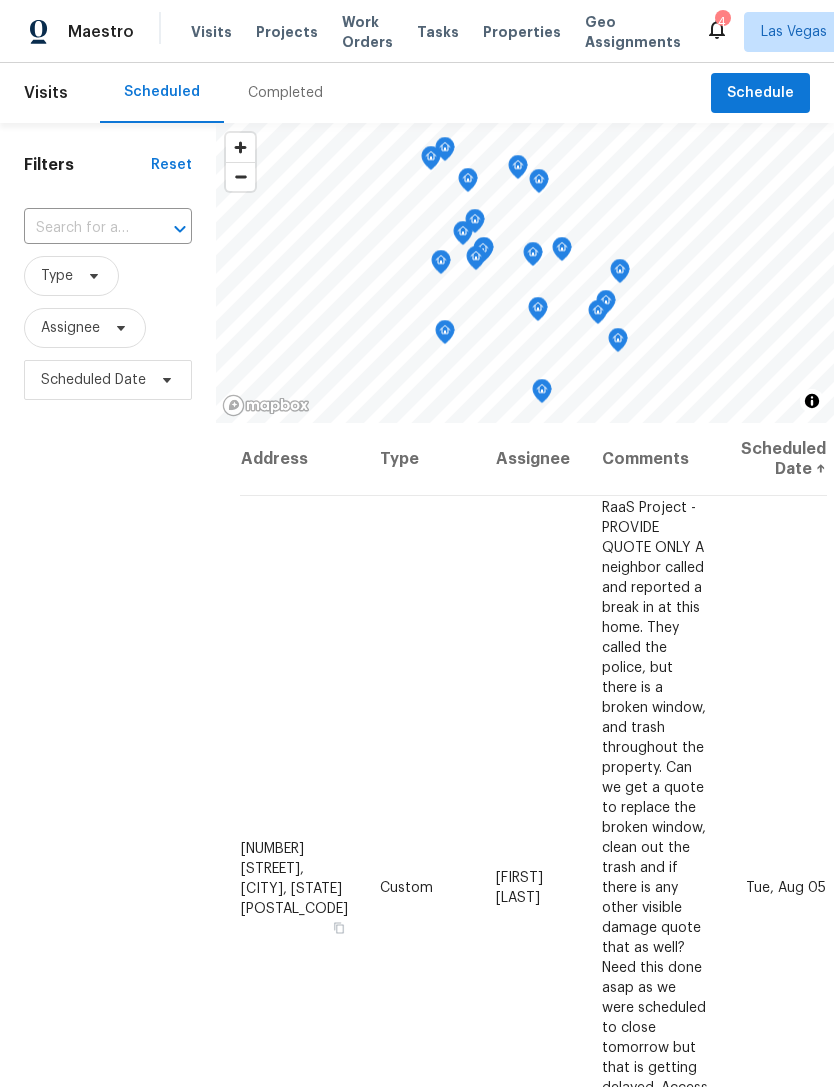 click on "Maestro Visits Projects Work Orders Tasks Properties Geo Assignments 4 Las Vegas Julian Murray" at bounding box center (417, 31) 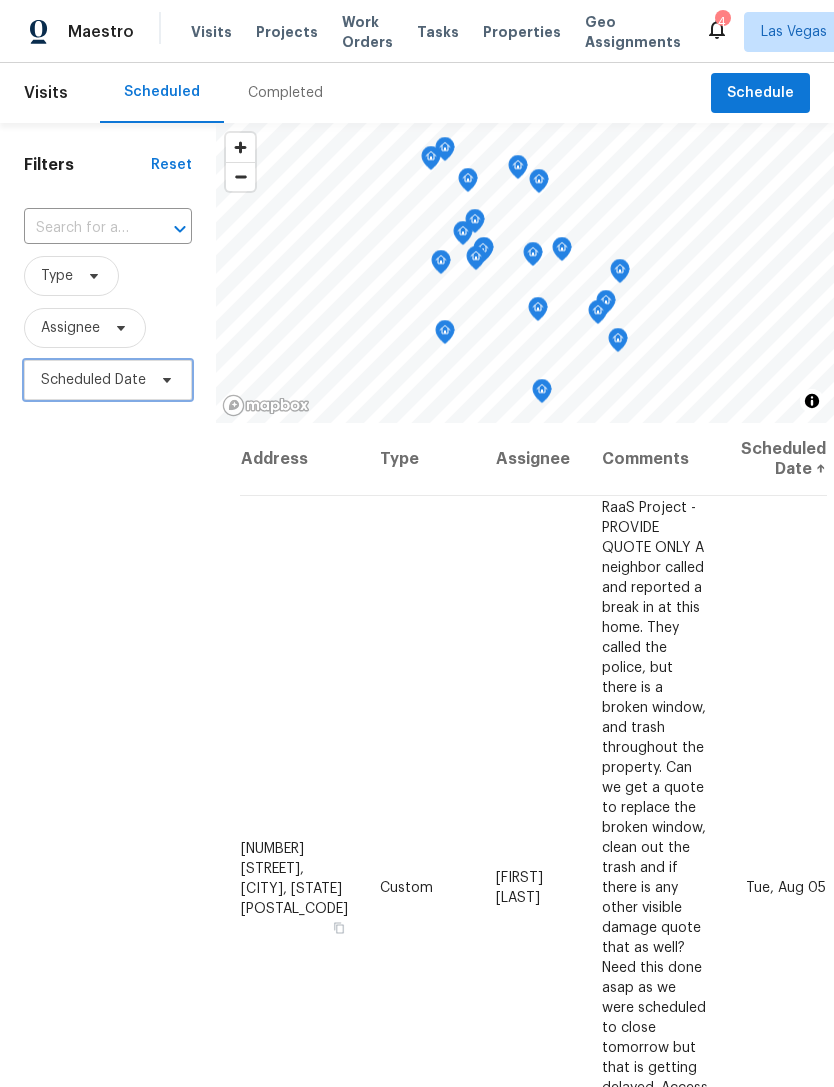 click on "Scheduled Date" at bounding box center (93, 380) 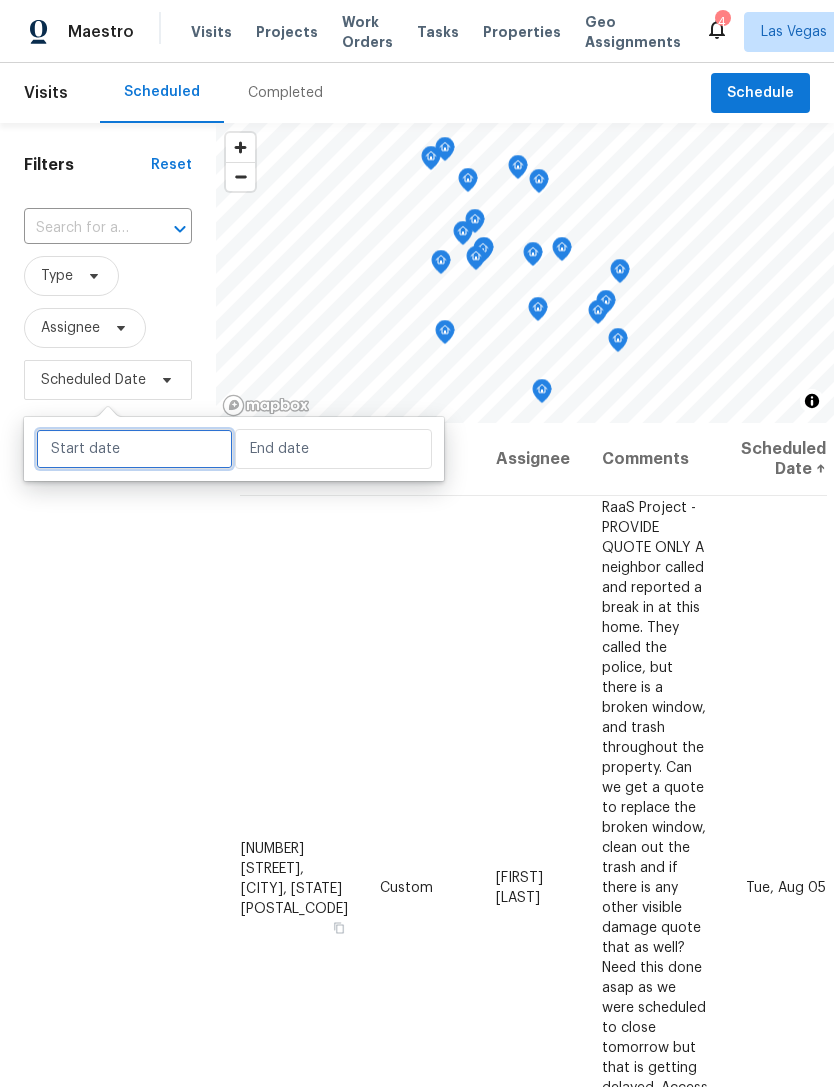 click at bounding box center (134, 449) 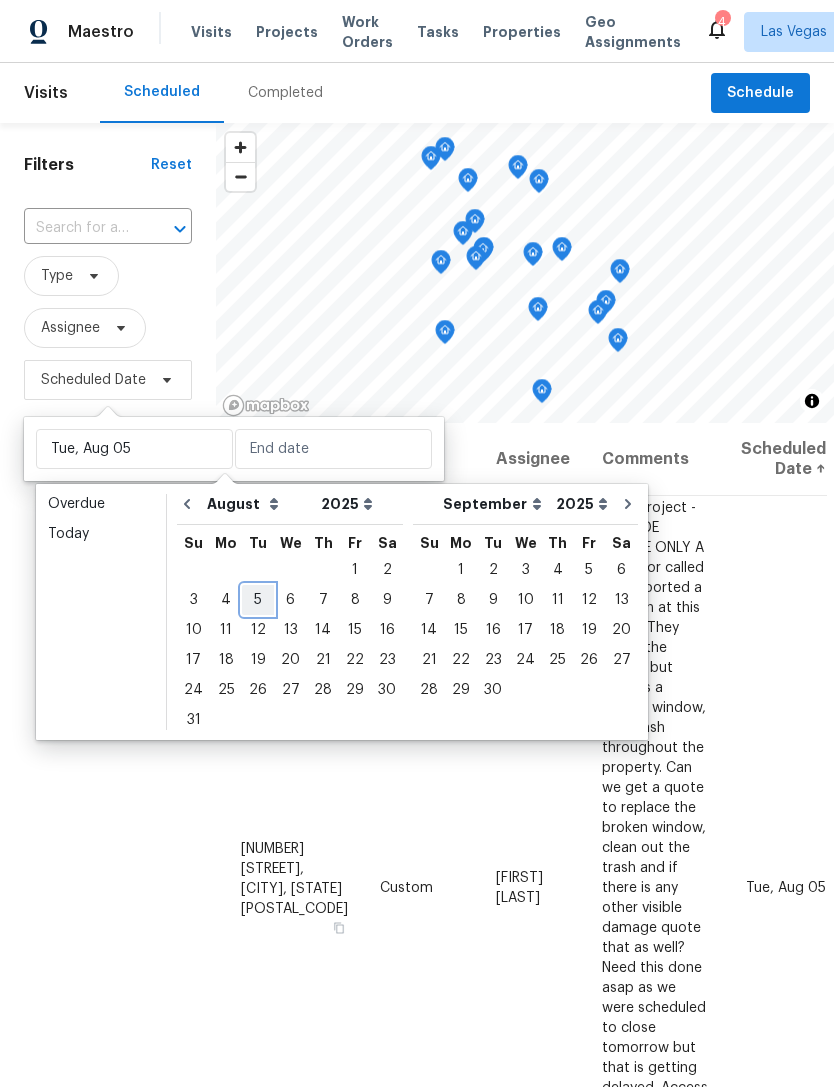 click on "5" at bounding box center [258, 600] 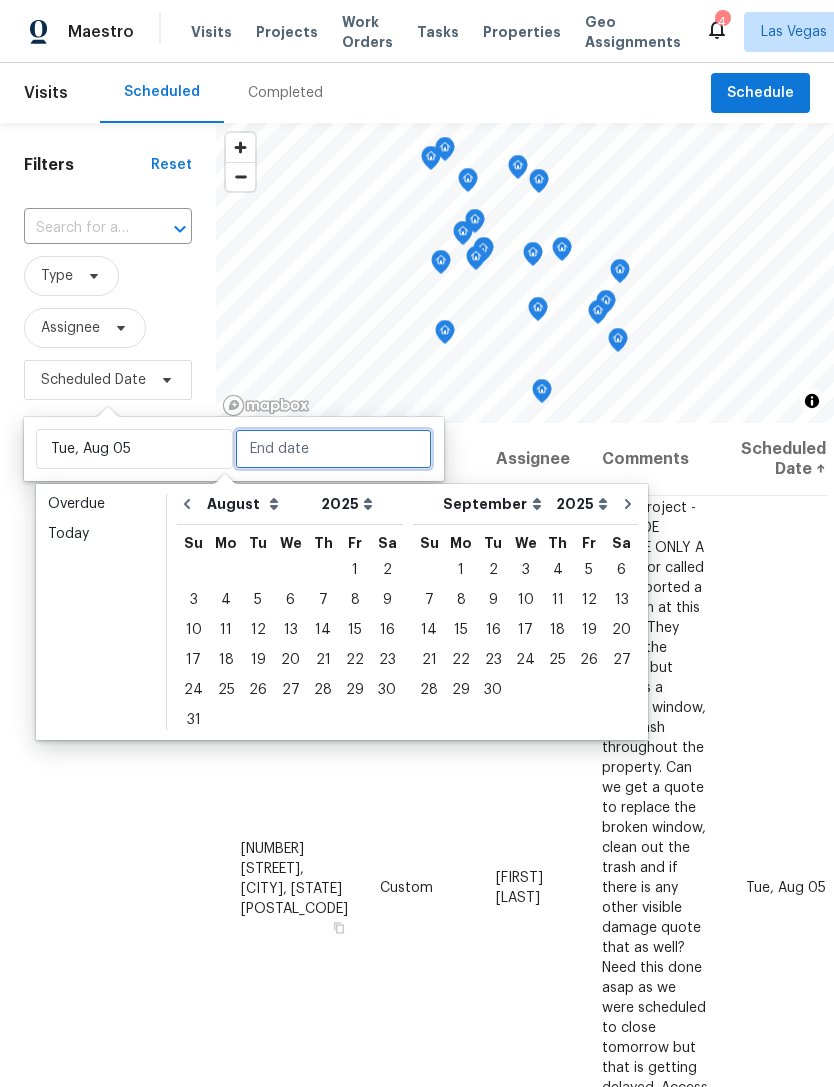 type on "Tue, Aug 05" 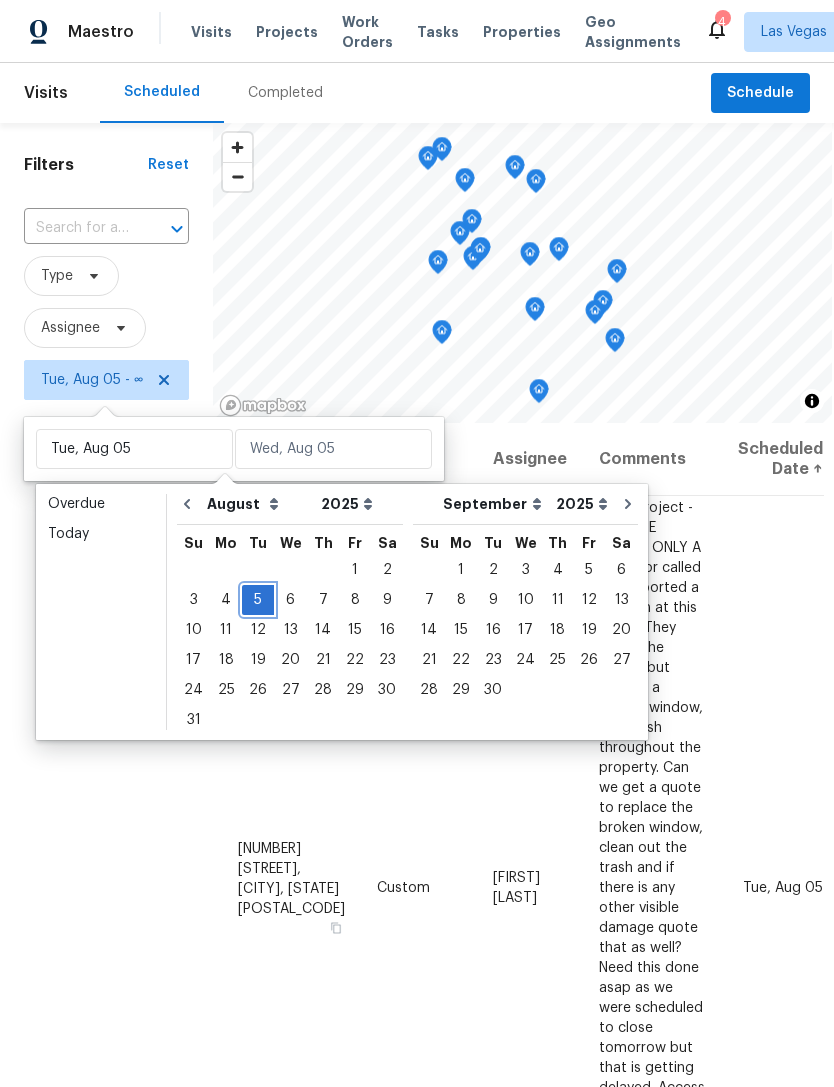 click on "5" at bounding box center [258, 600] 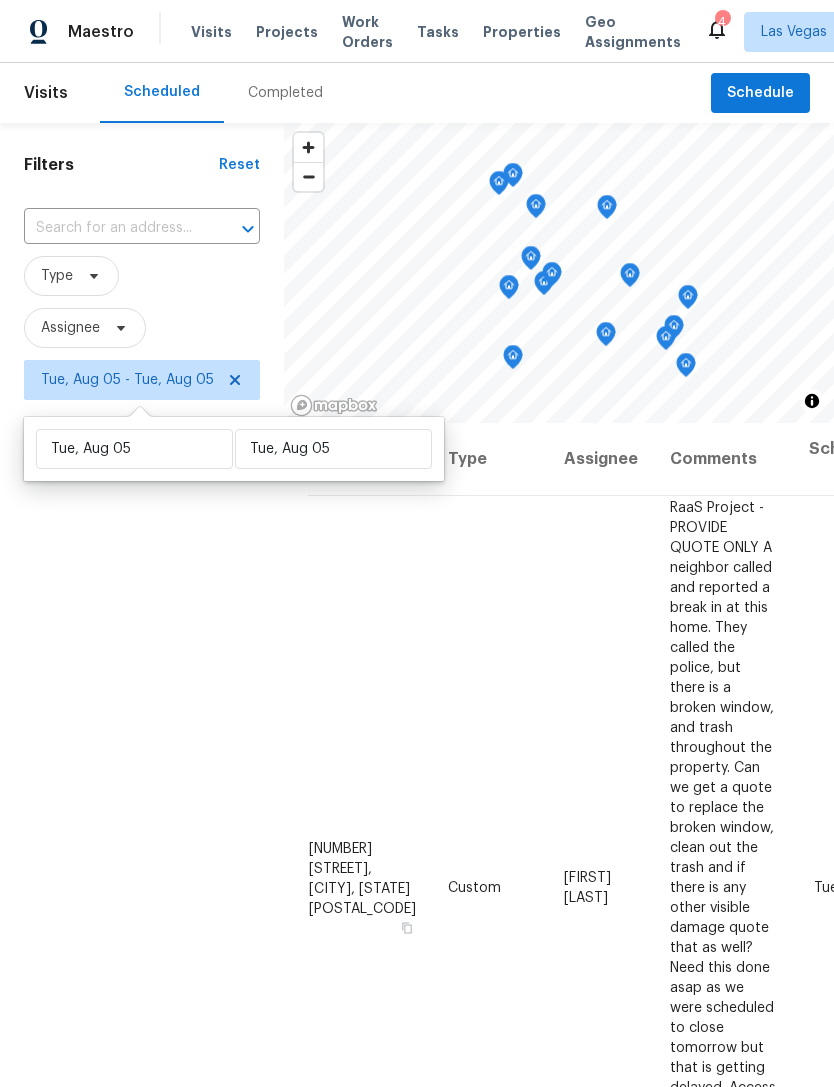 click on "Filters Reset ​ Type Assignee Tue, Aug 05 - Tue, Aug 05" at bounding box center [142, 708] 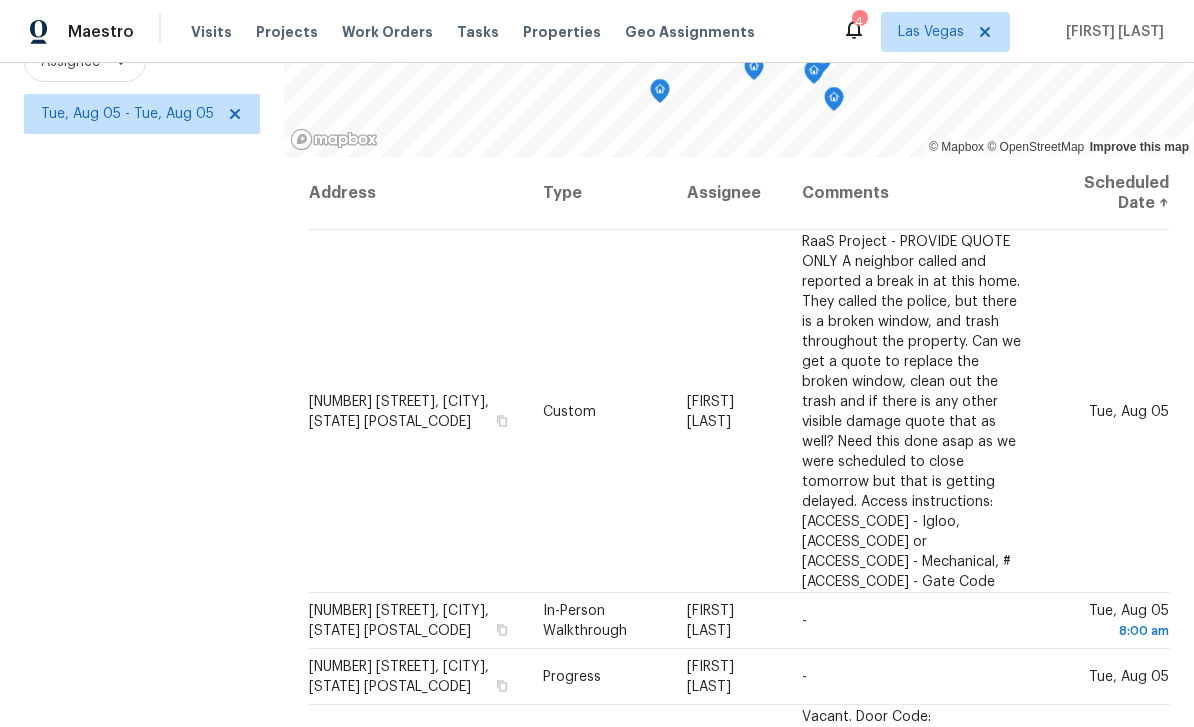 scroll, scrollTop: 265, scrollLeft: 0, axis: vertical 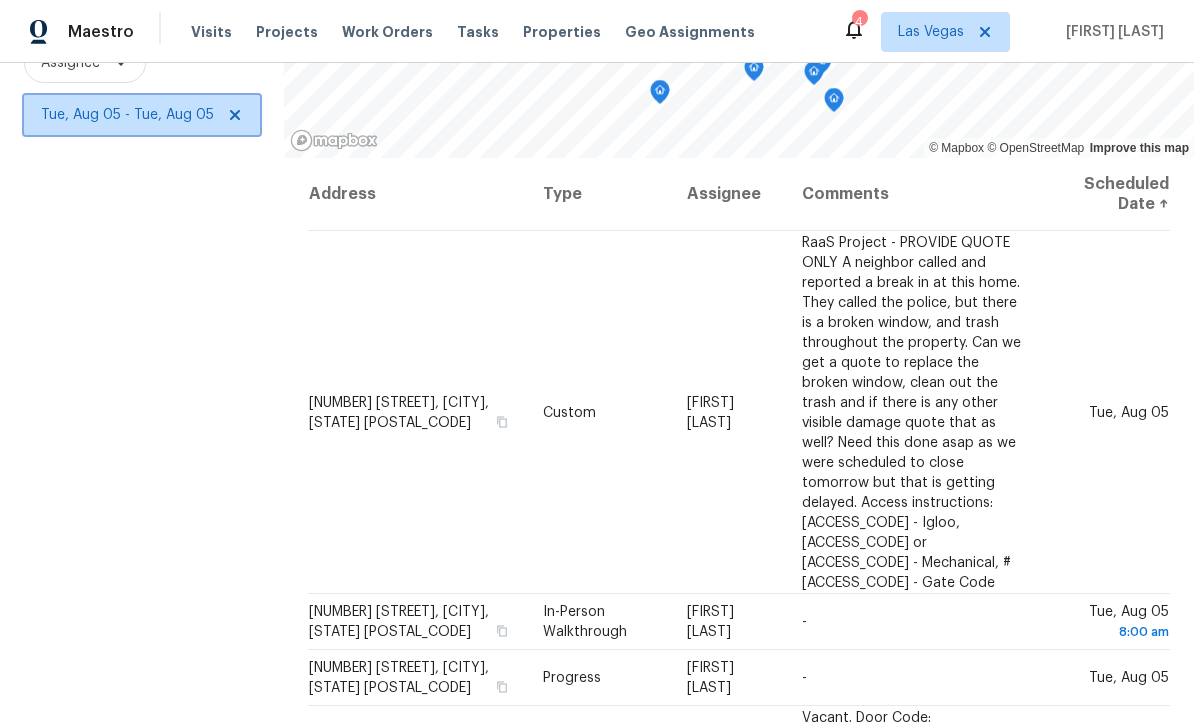click 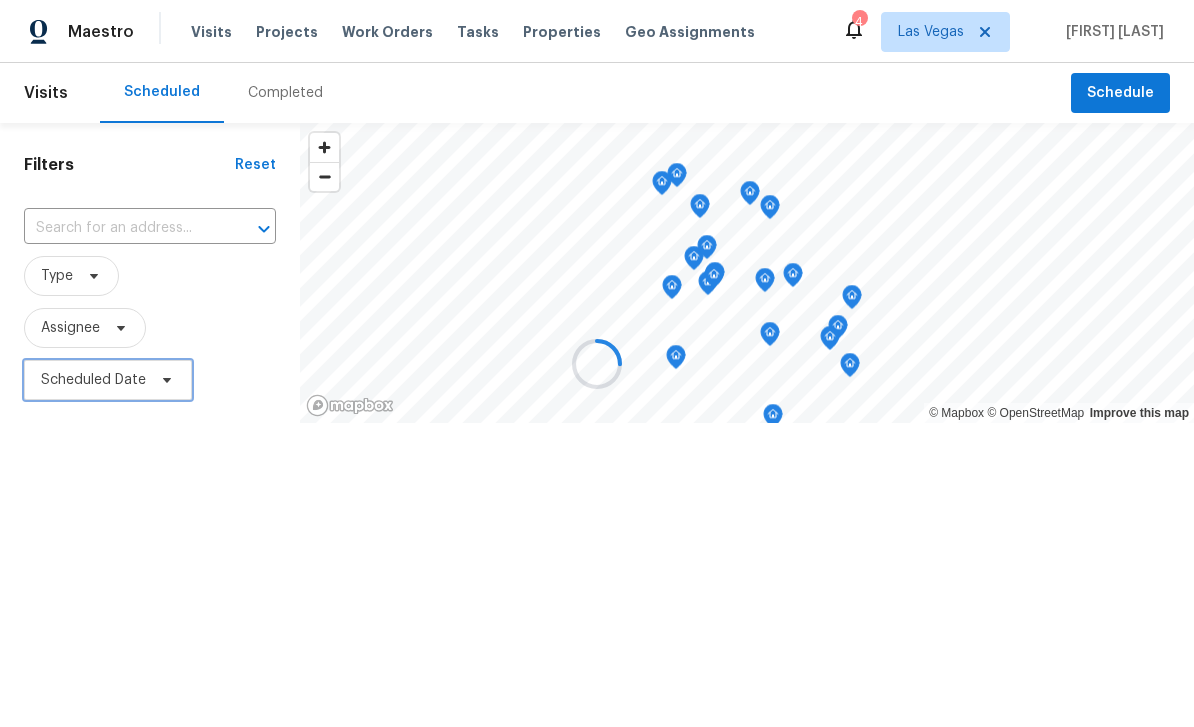 scroll, scrollTop: 0, scrollLeft: 0, axis: both 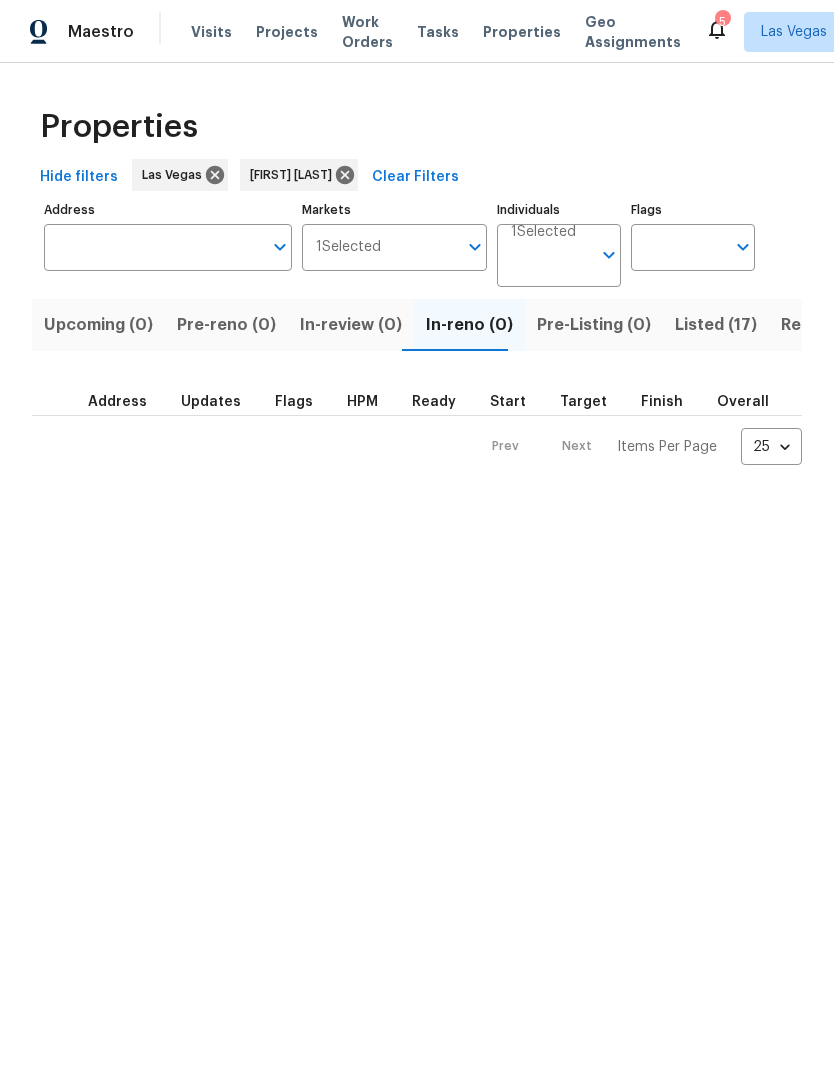 click on "Individuals" at bounding box center (551, 263) 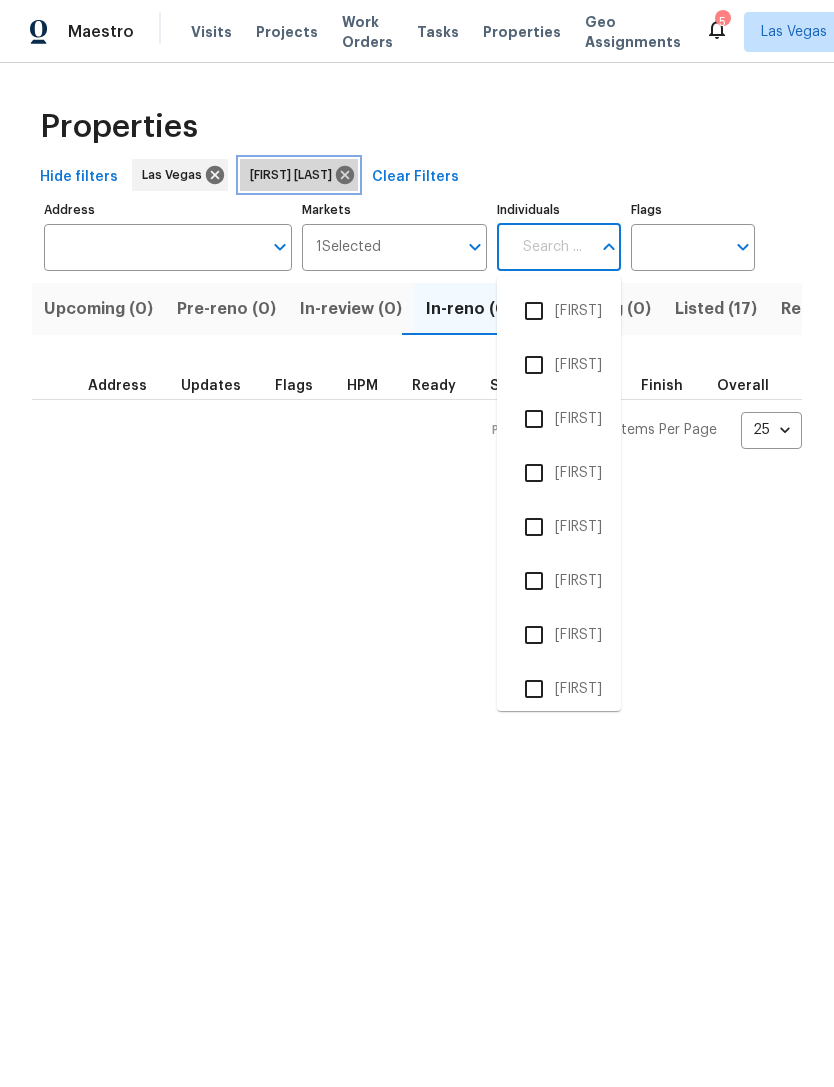 click 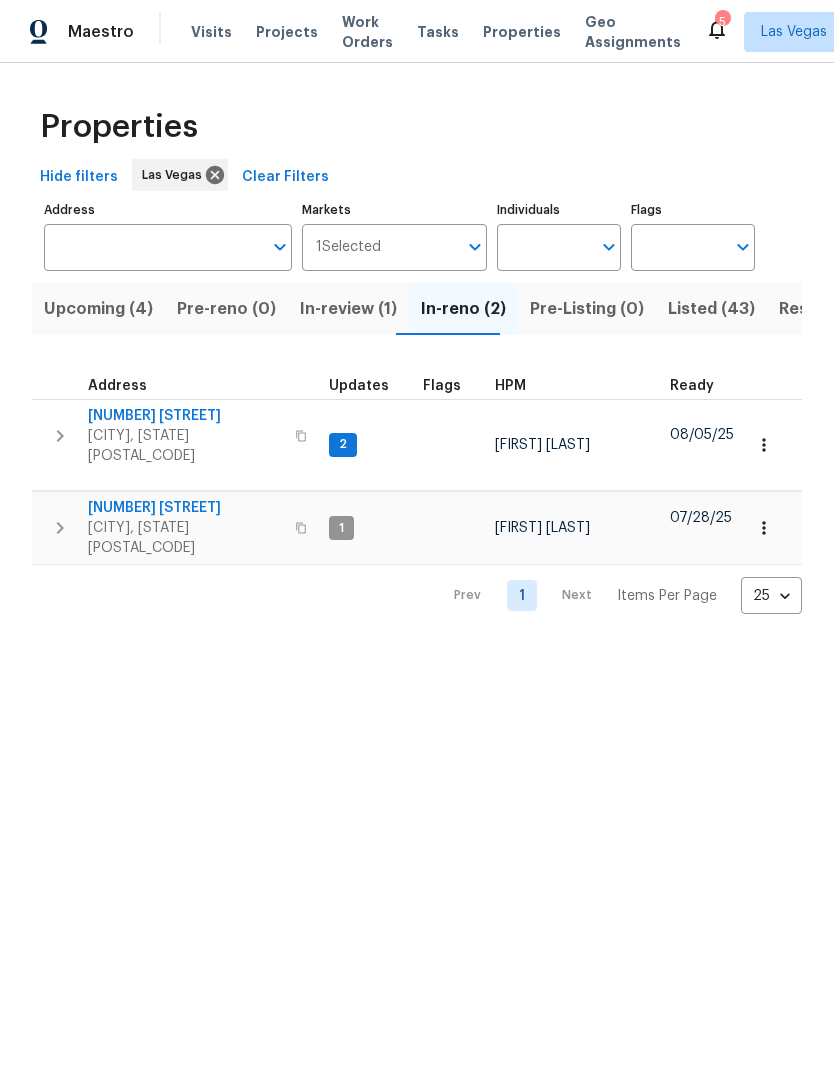 click on "In-review (1)" at bounding box center (348, 309) 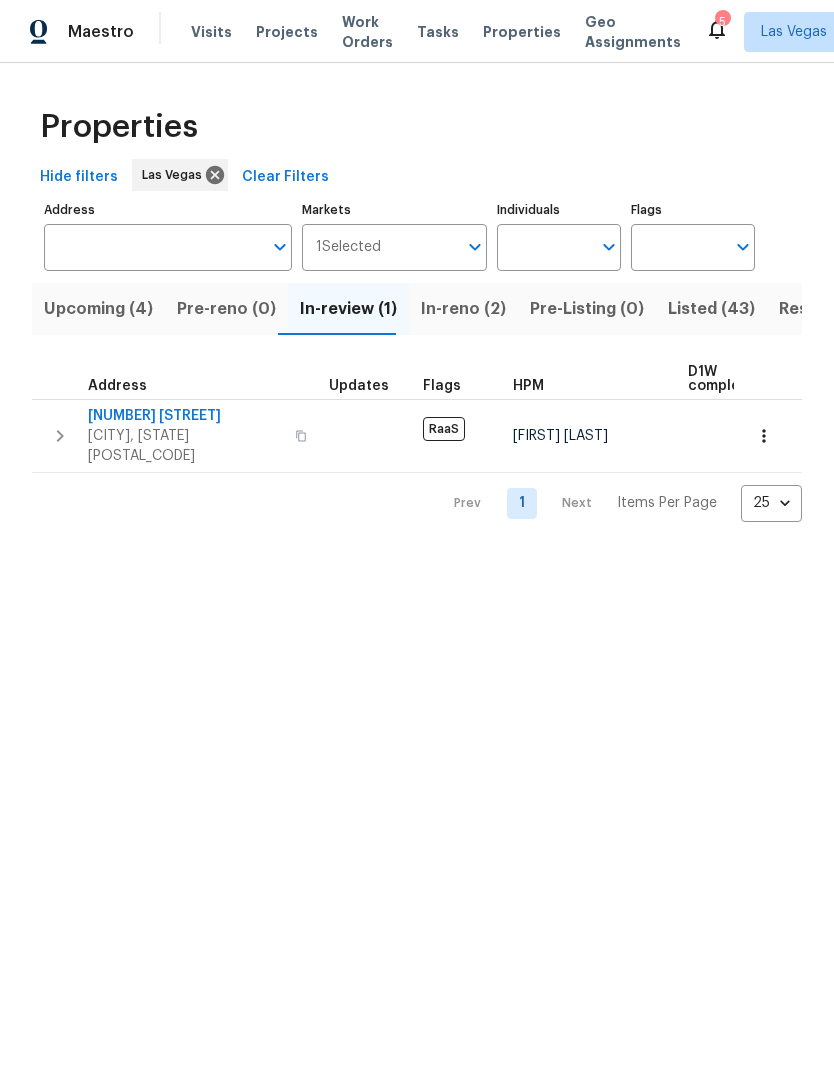 click on "Individuals" at bounding box center (544, 247) 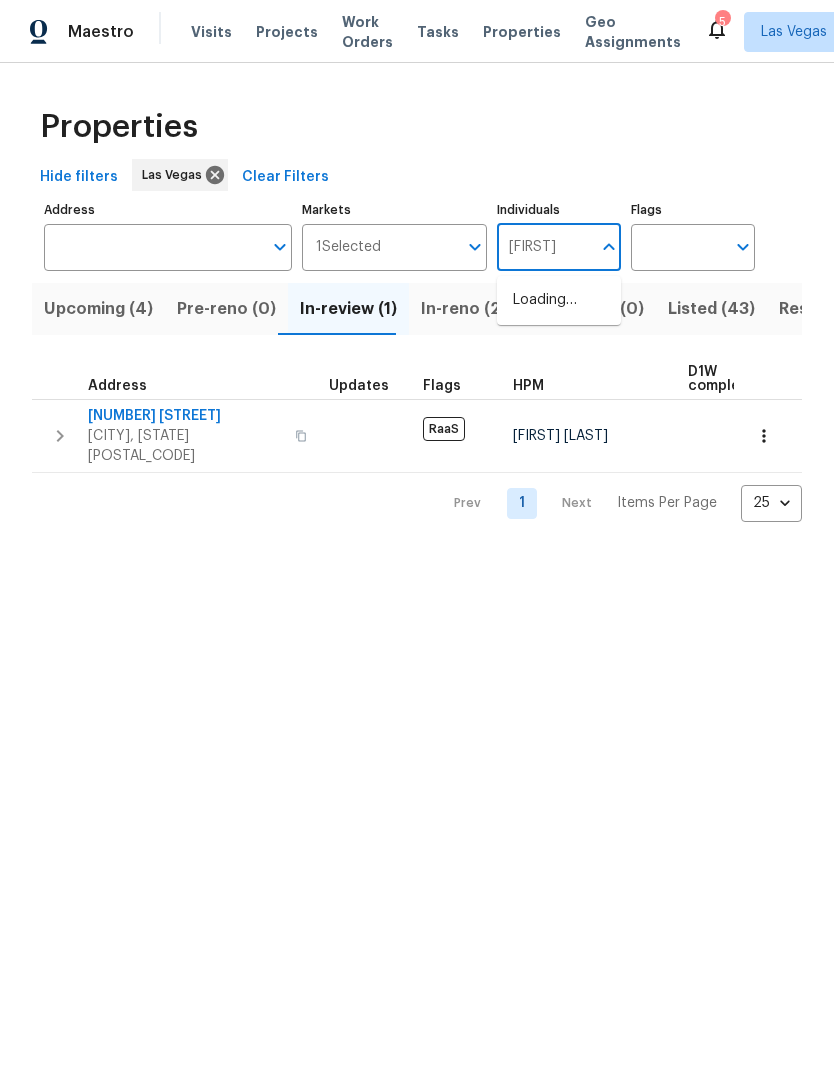 type on "julian" 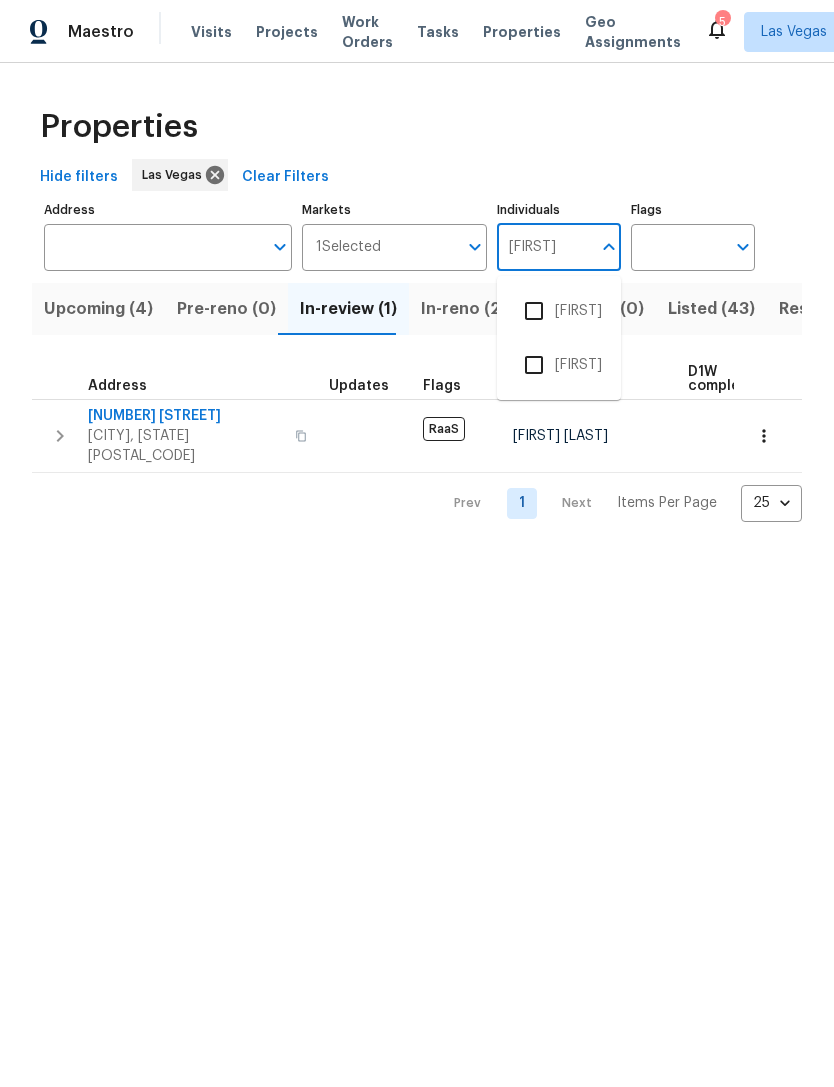 click at bounding box center [534, 311] 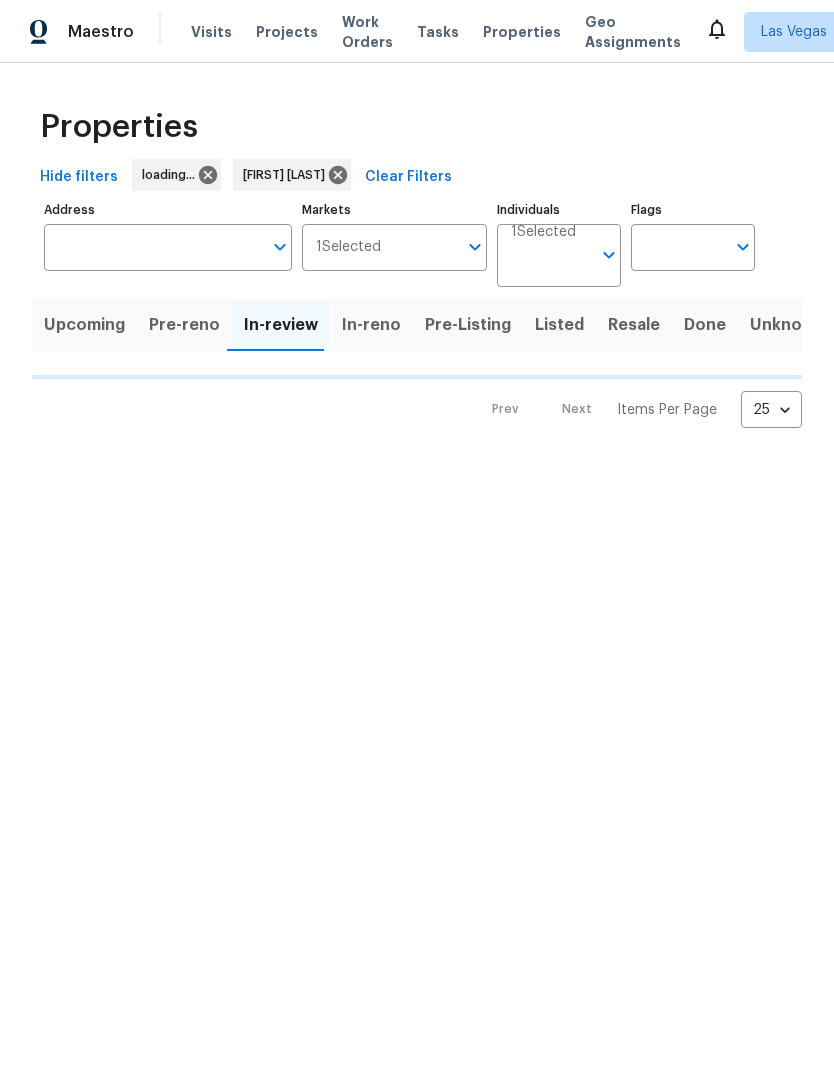 scroll, scrollTop: 0, scrollLeft: 0, axis: both 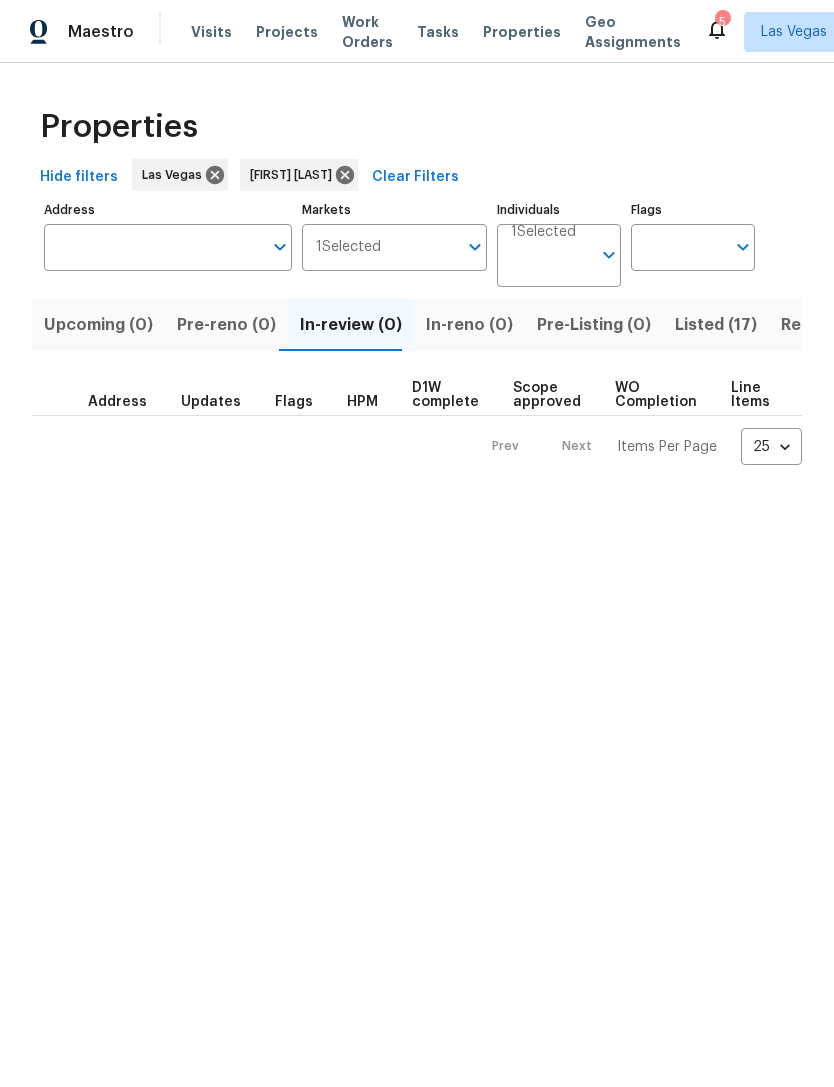 click on "In-reno (0)" at bounding box center (469, 325) 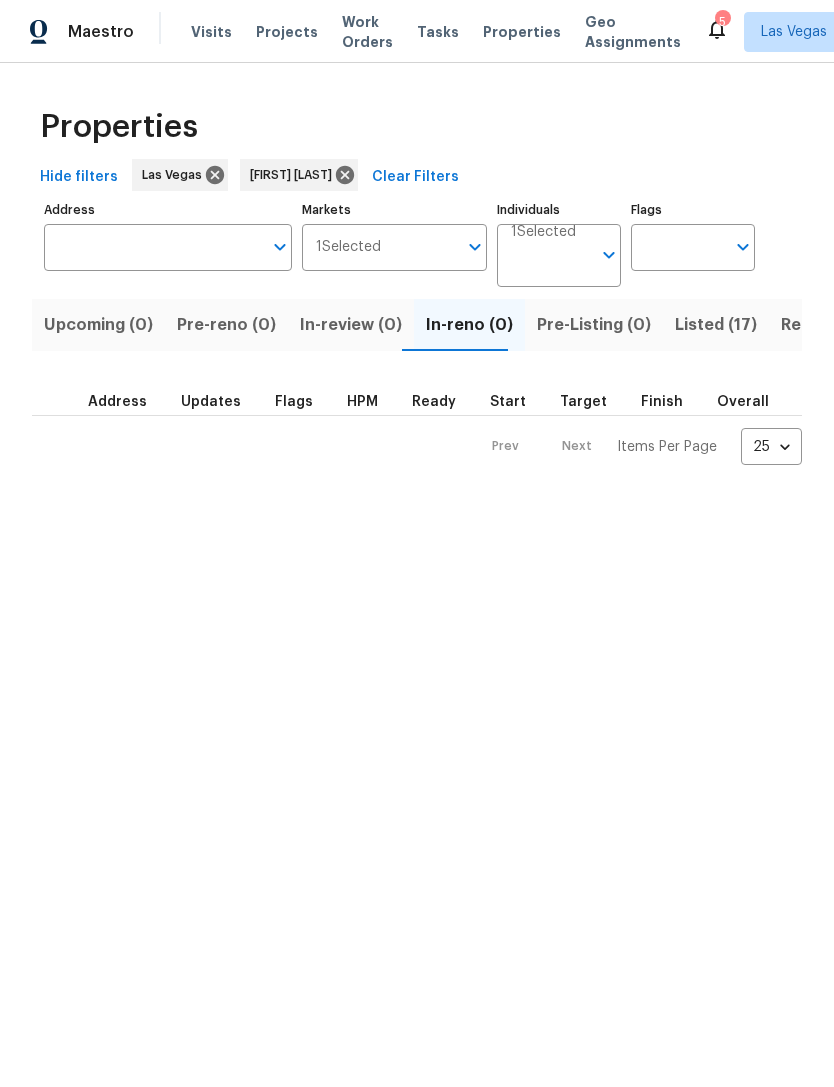 click on "Listed (17)" at bounding box center (716, 325) 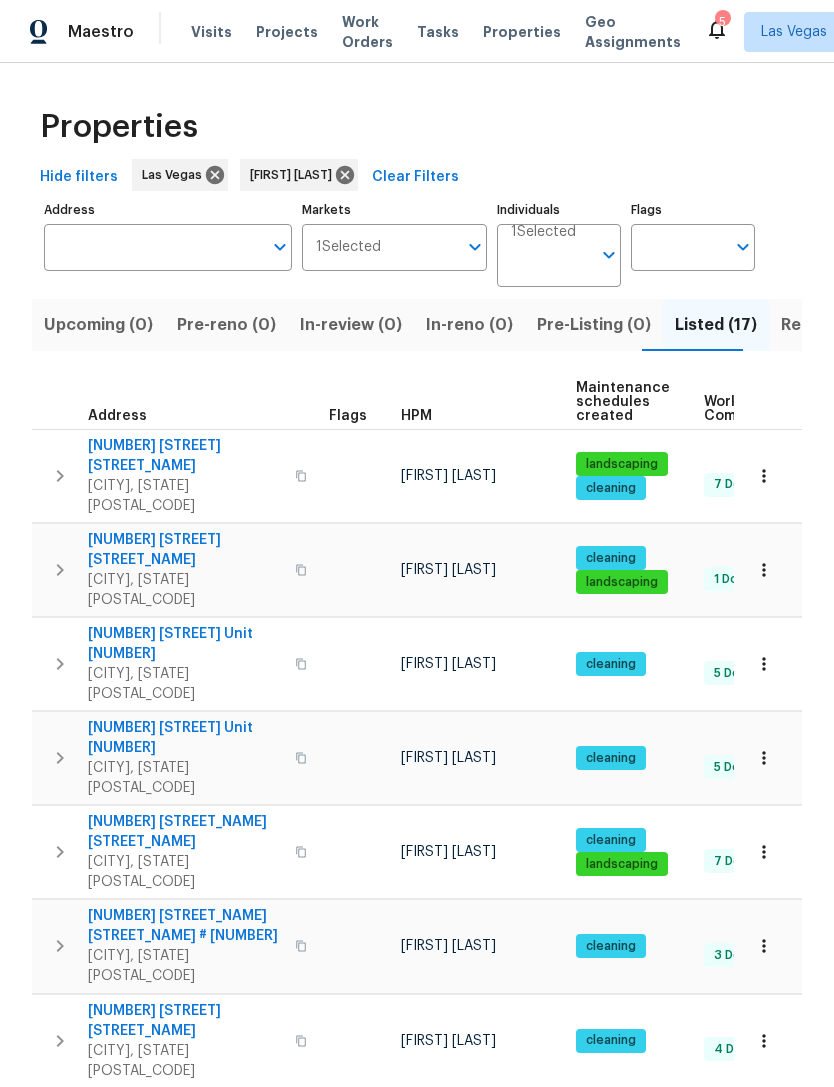 scroll, scrollTop: 0, scrollLeft: 0, axis: both 